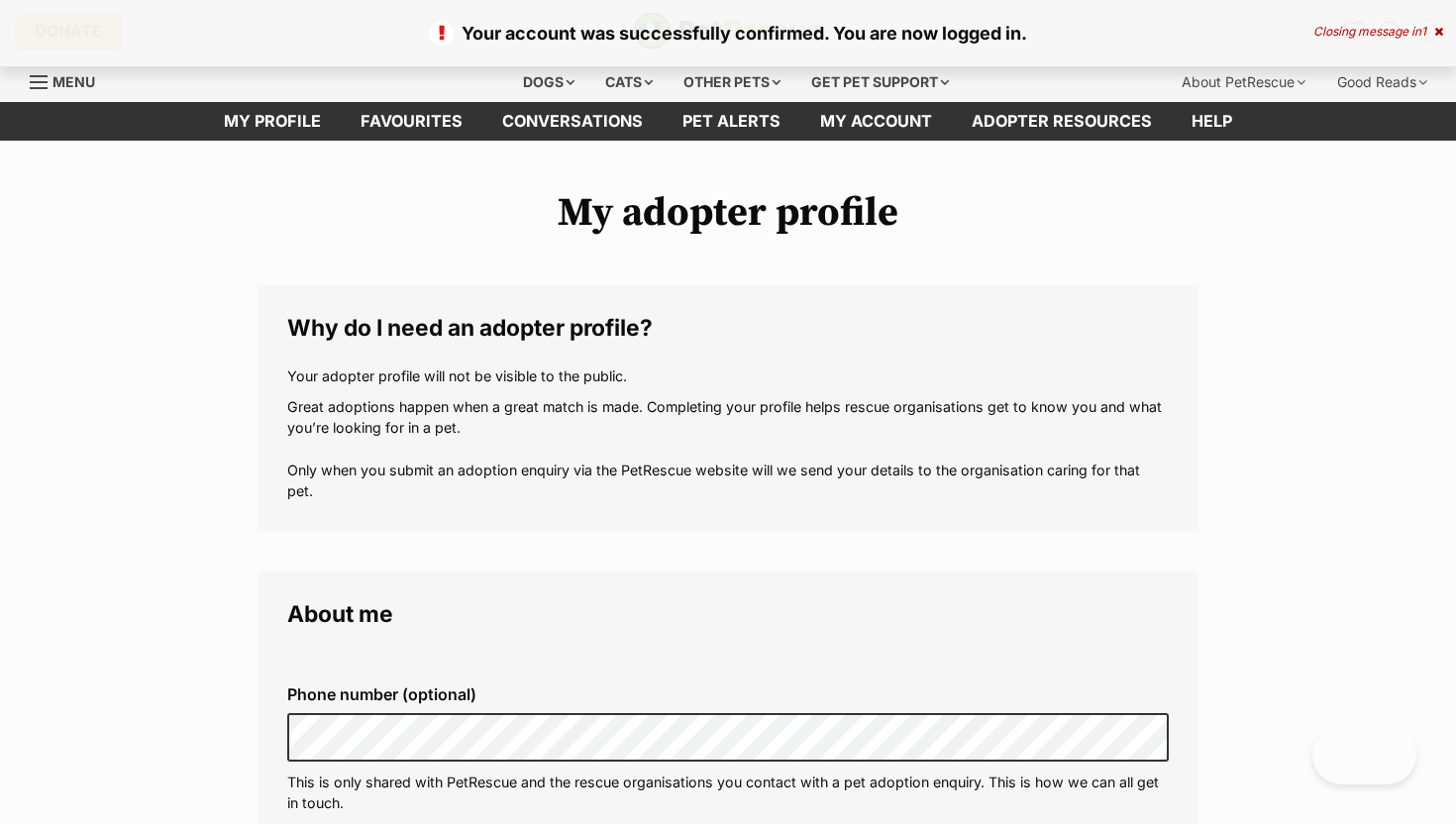 scroll, scrollTop: 0, scrollLeft: 0, axis: both 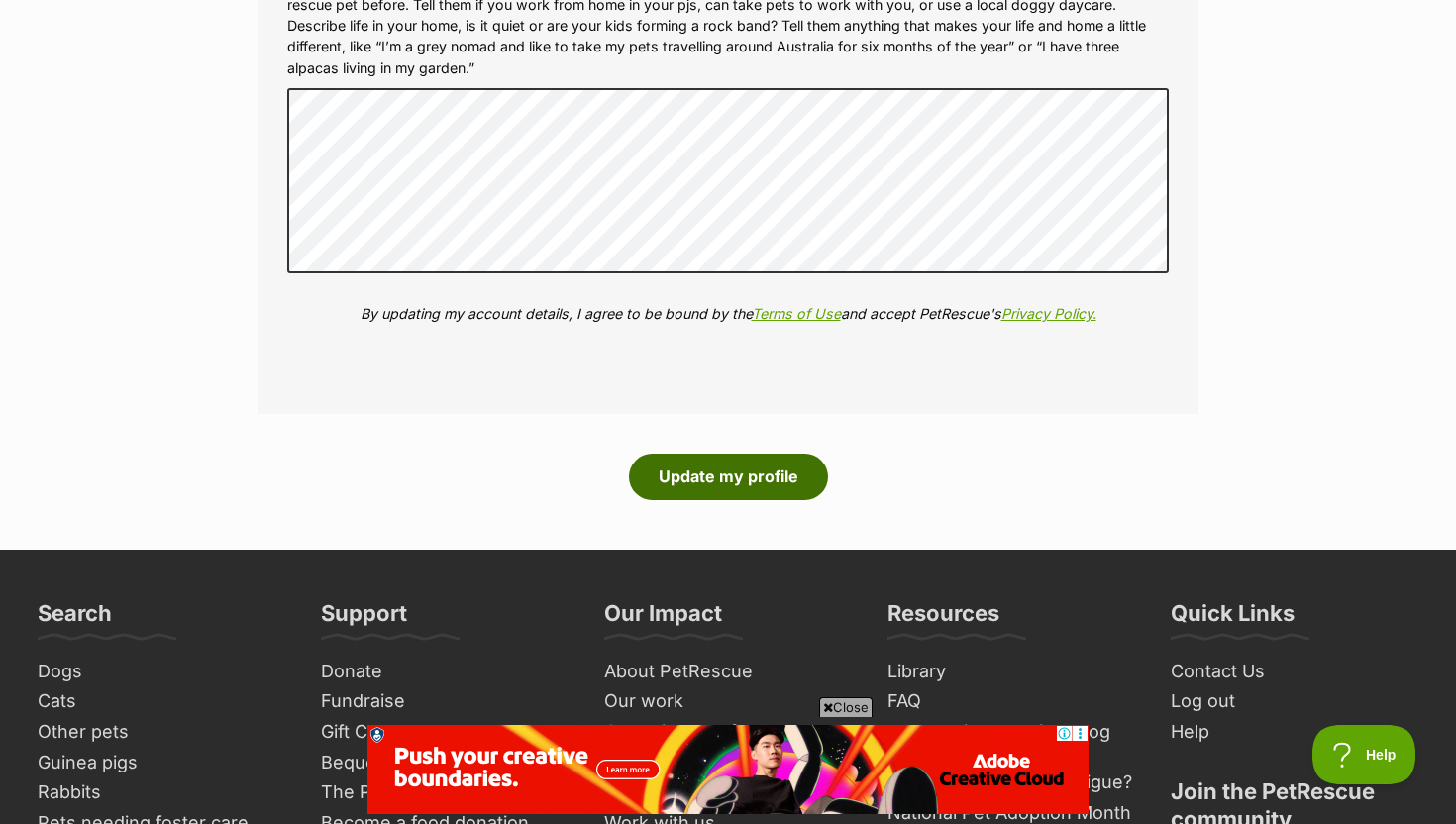 click on "Update my profile" at bounding box center [728, 476] 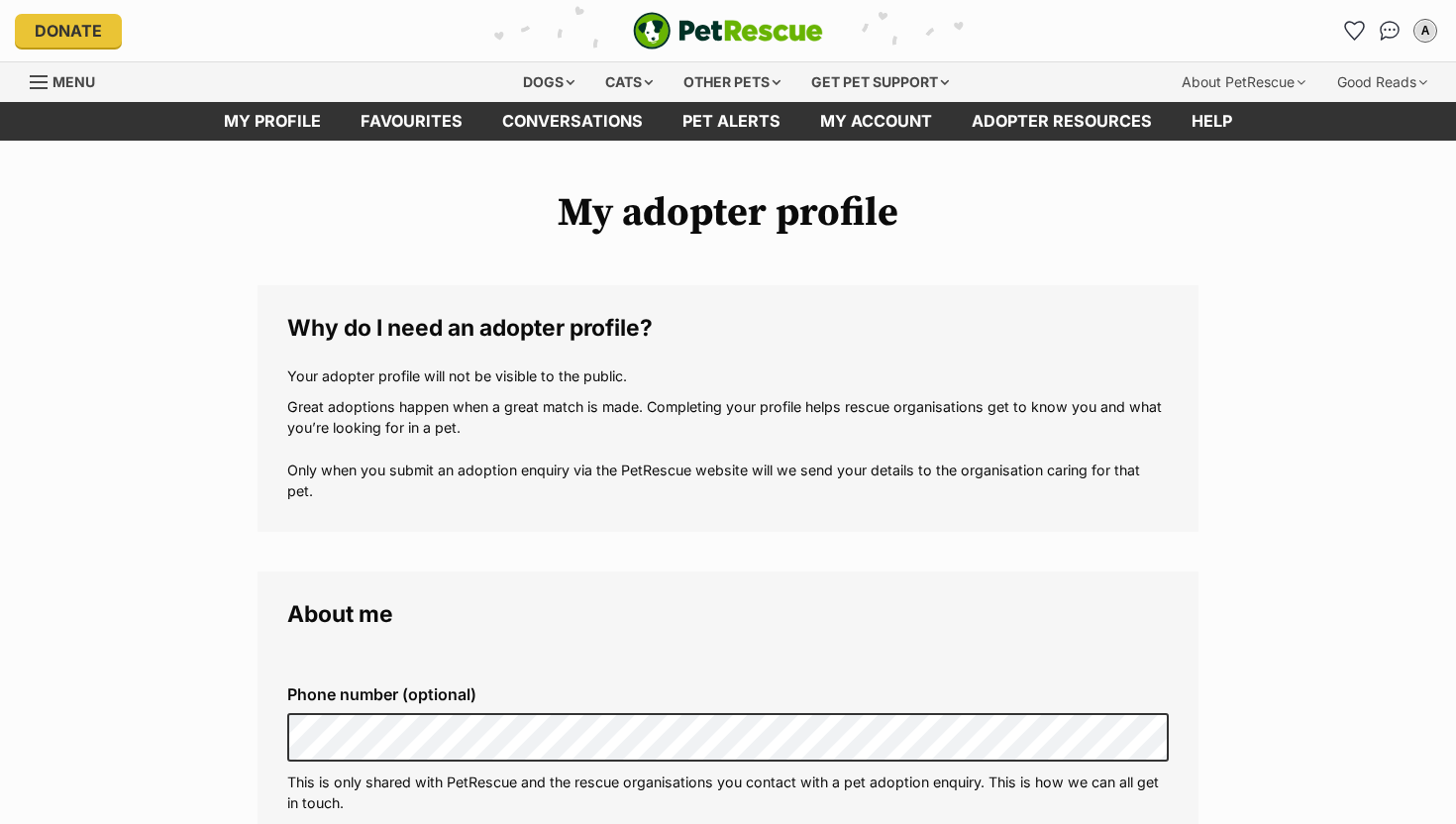scroll, scrollTop: 0, scrollLeft: 0, axis: both 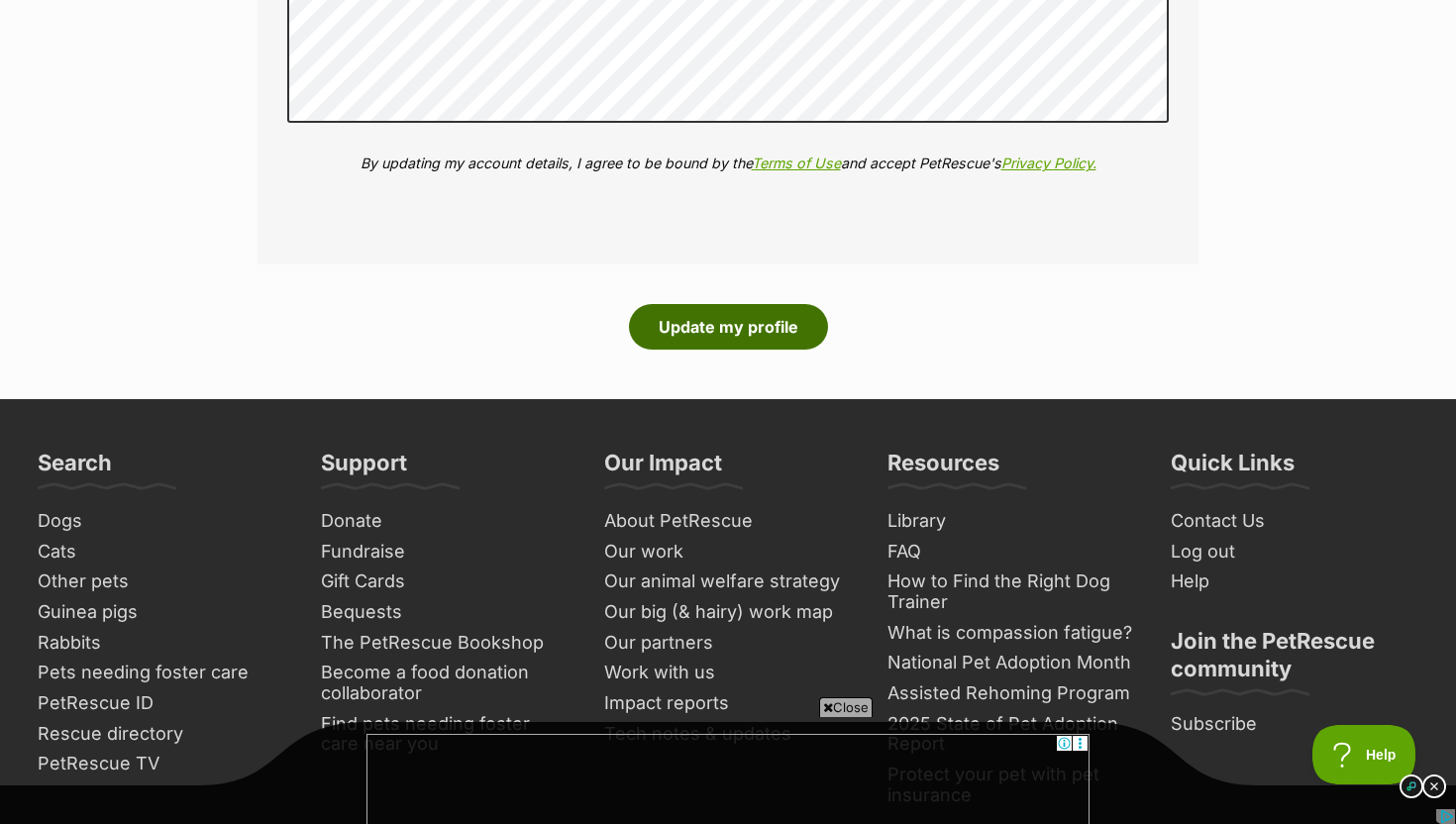 click on "Update my profile" at bounding box center (728, 327) 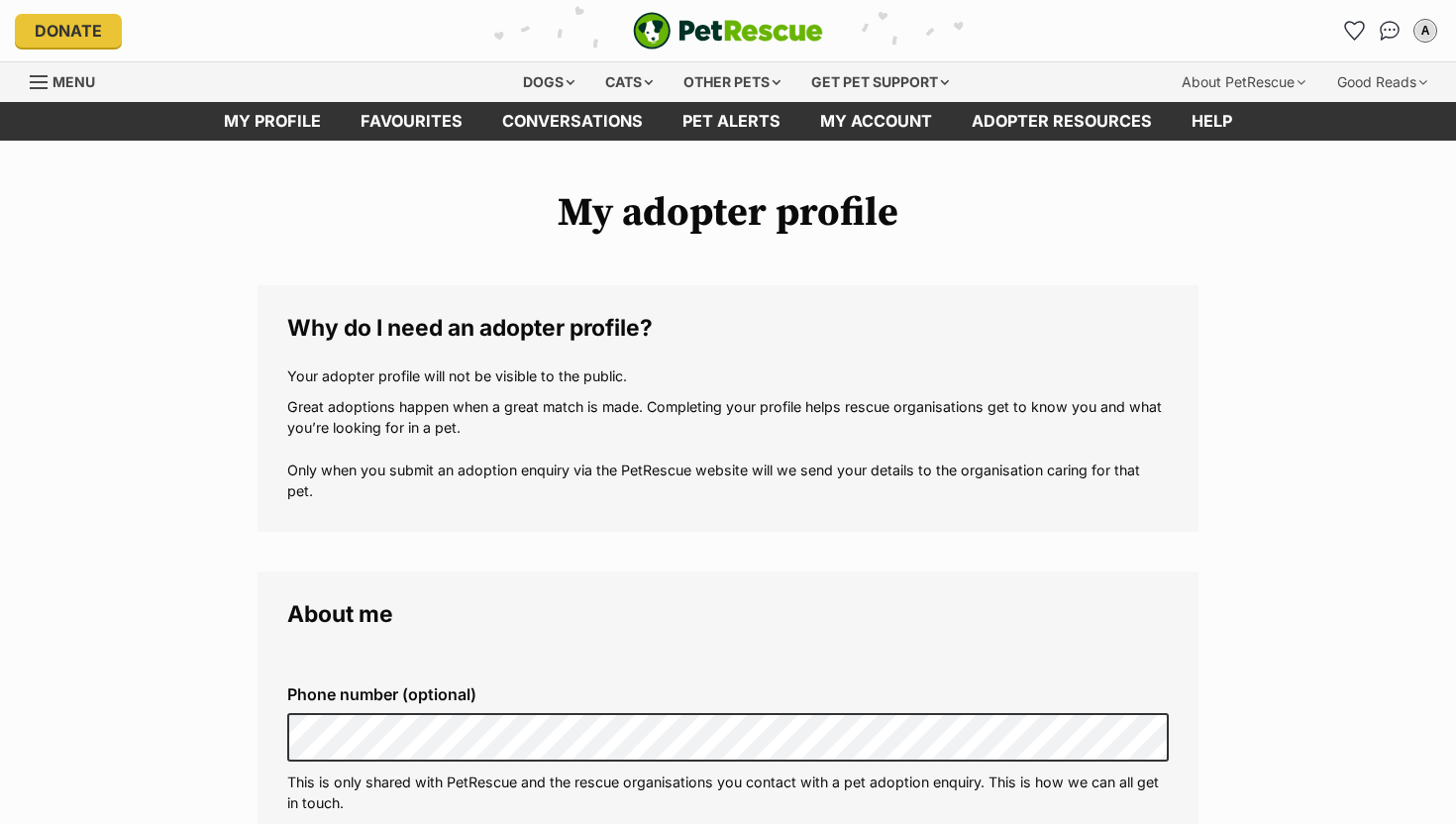 scroll, scrollTop: 0, scrollLeft: 0, axis: both 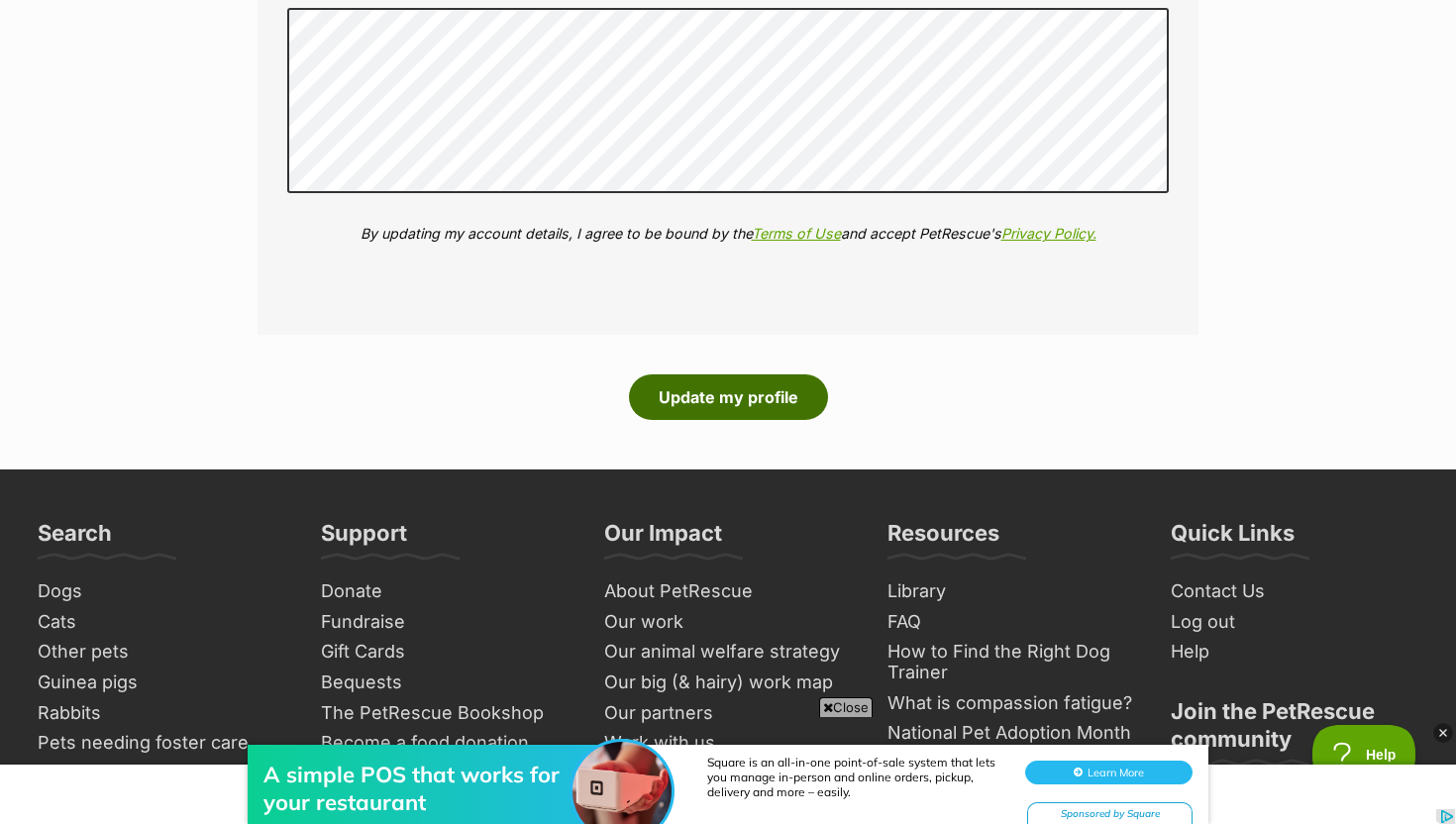 click on "Update my profile" at bounding box center (728, 397) 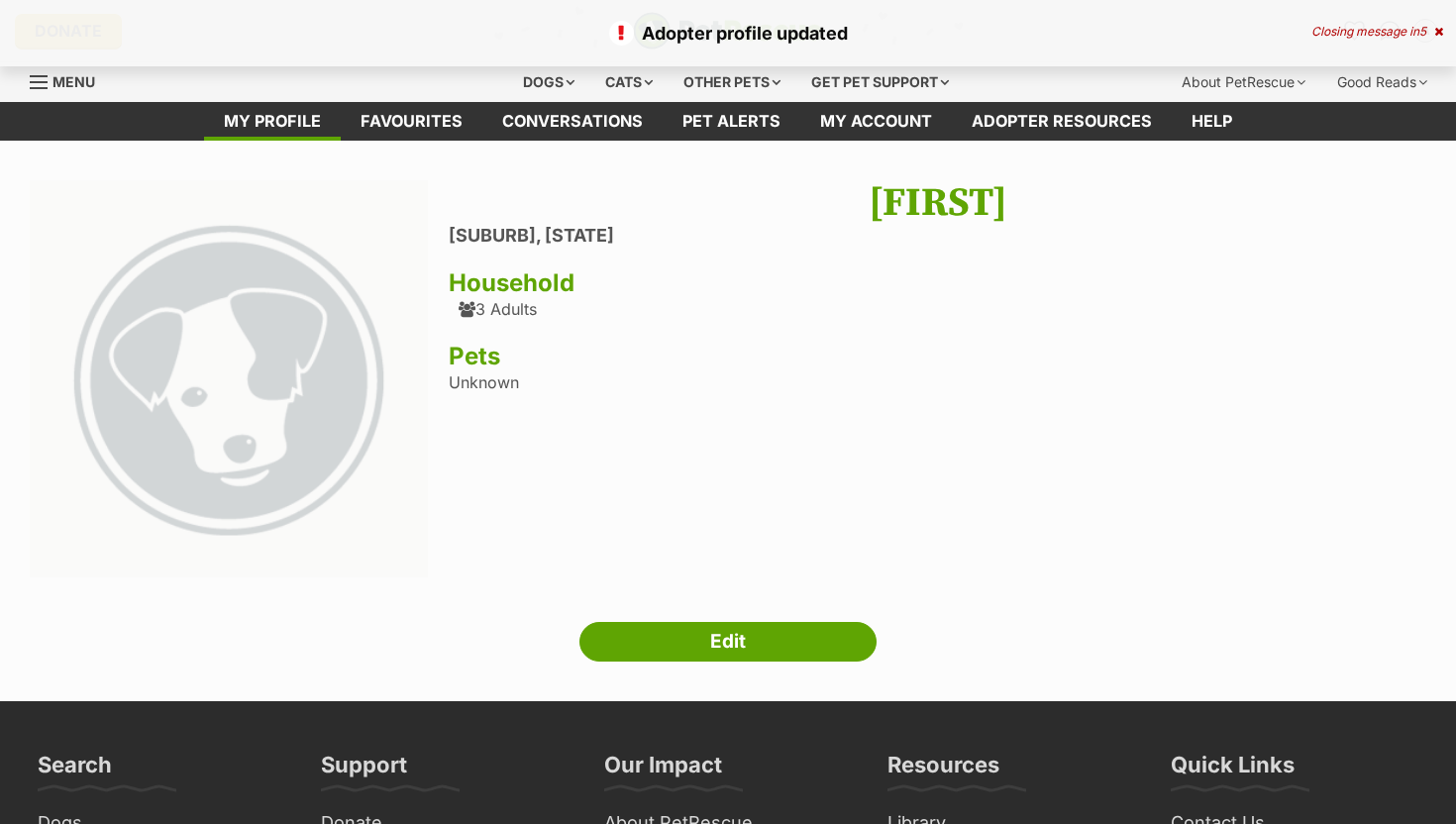 scroll, scrollTop: 0, scrollLeft: 0, axis: both 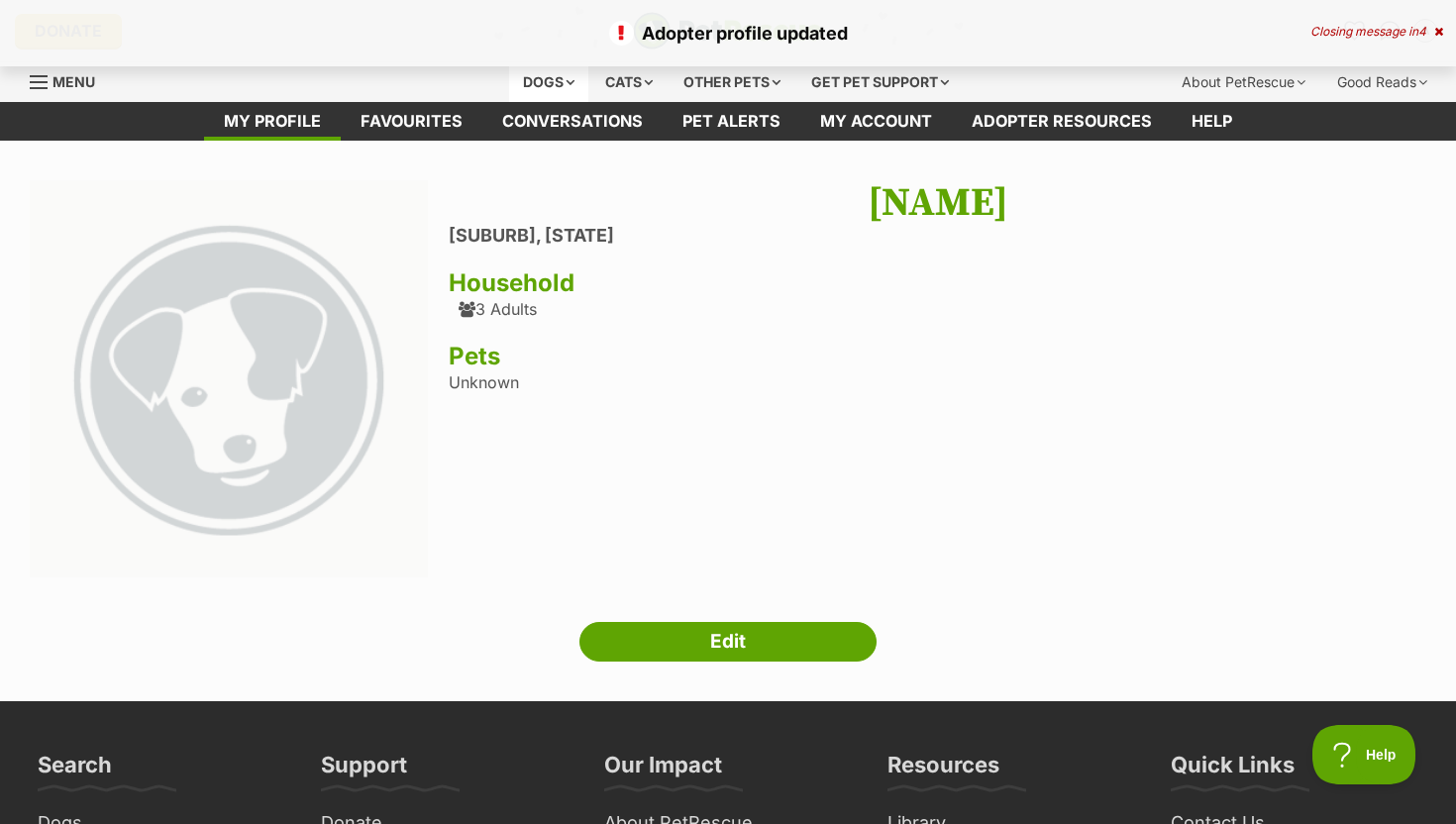 click on "Dogs" at bounding box center (549, 82) 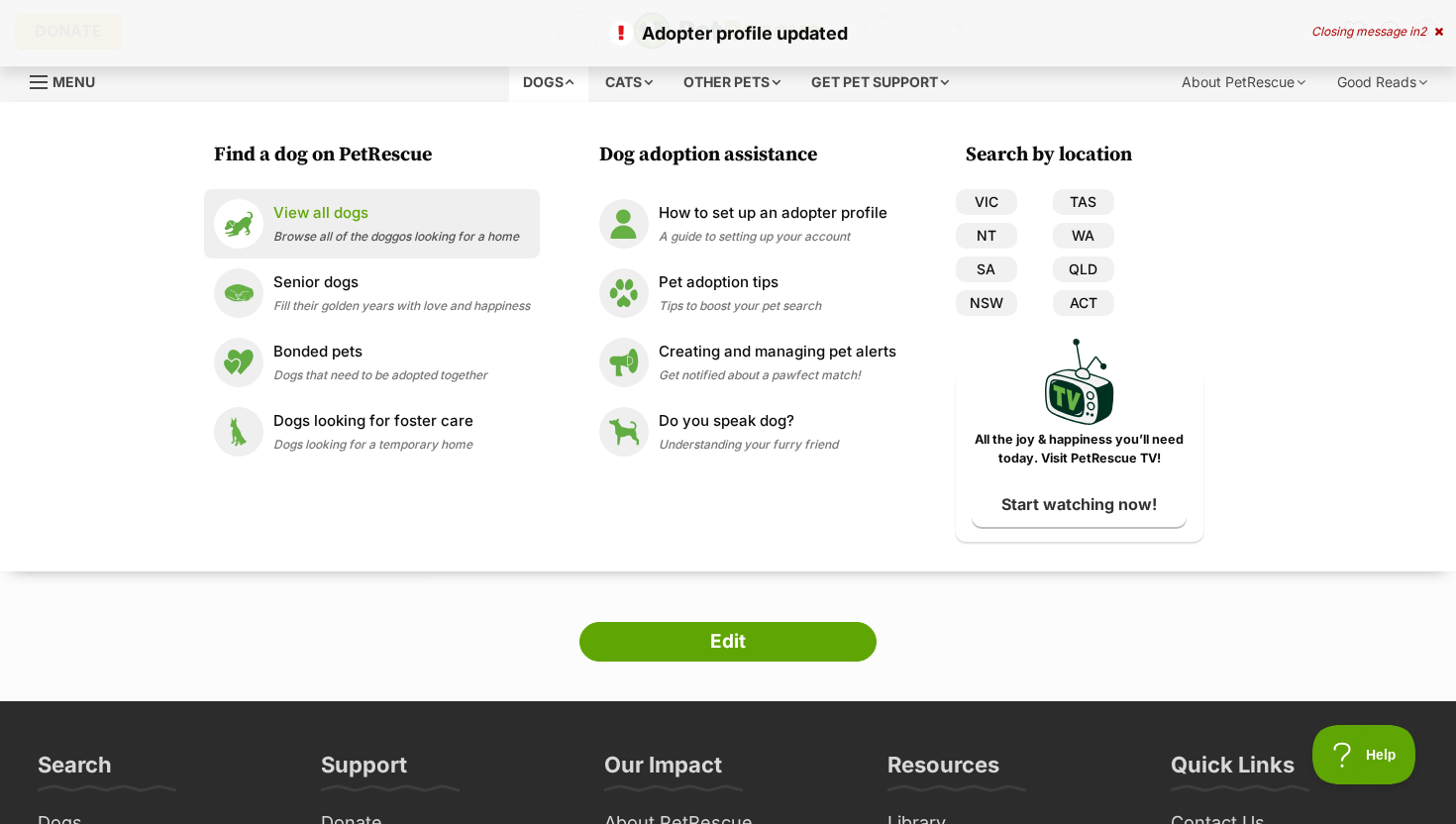 click on "Browse all of the doggos looking for a home" at bounding box center (396, 236) 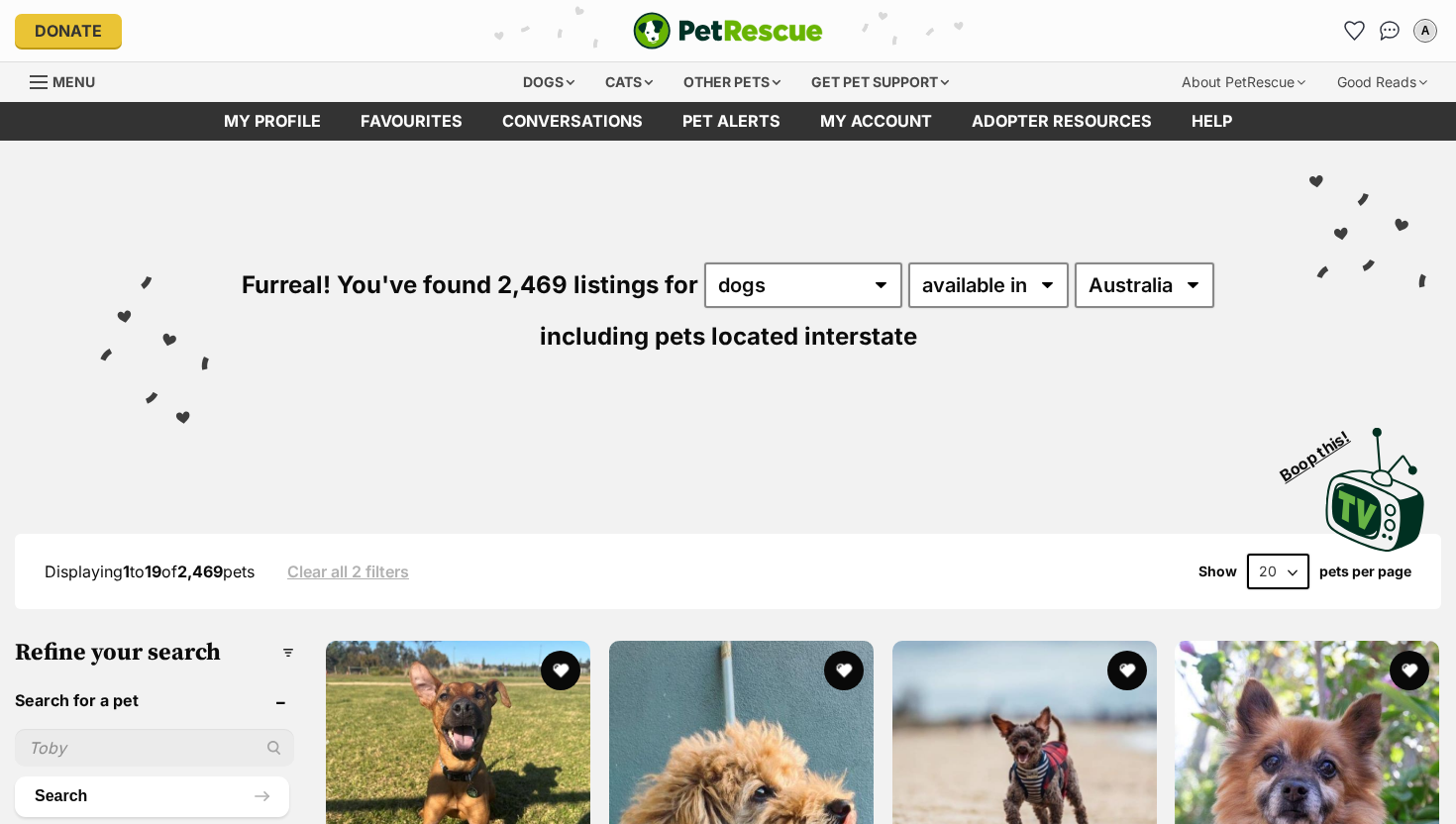 scroll, scrollTop: 0, scrollLeft: 0, axis: both 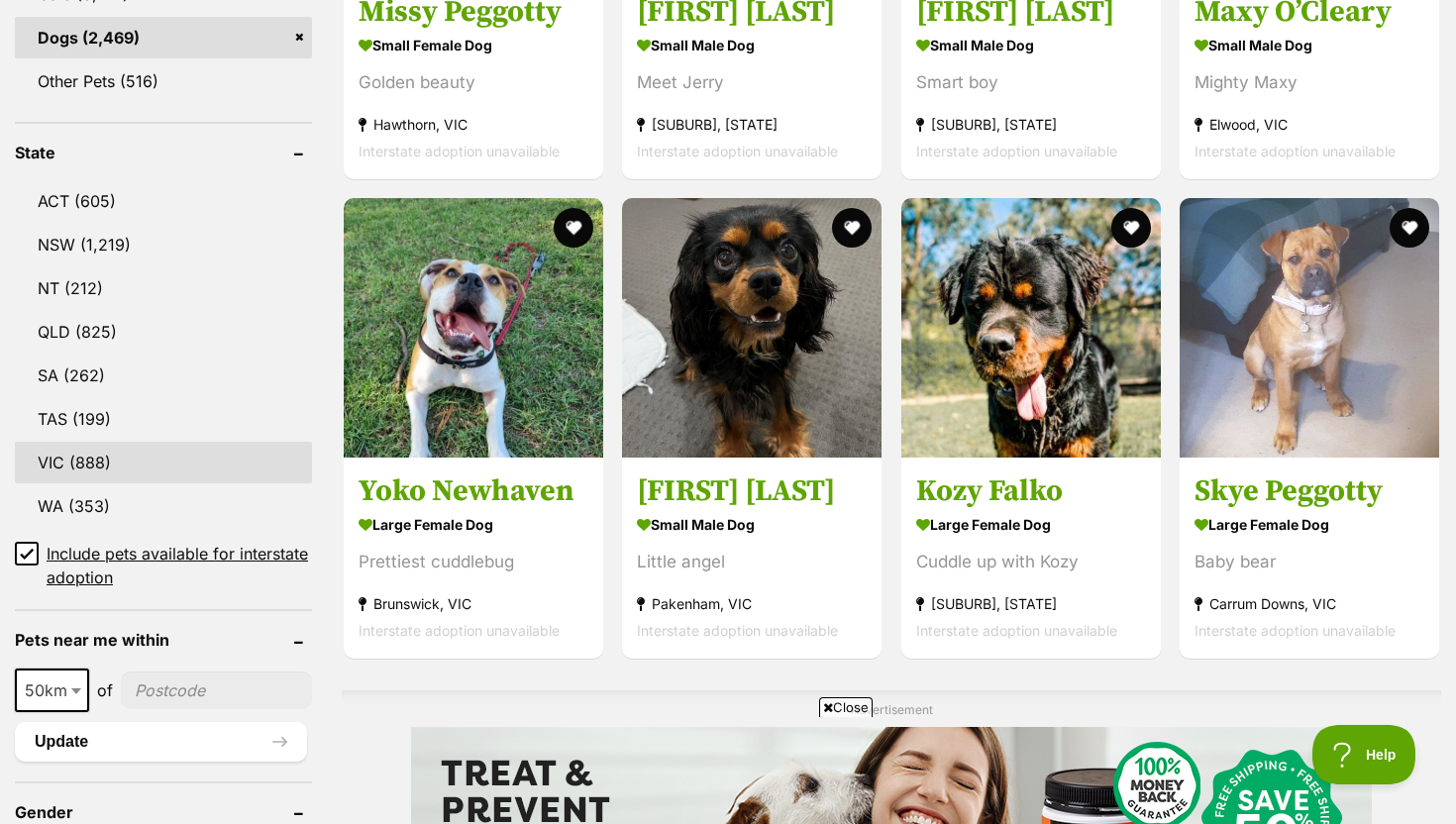 click on "VIC (888)" at bounding box center [163, 463] 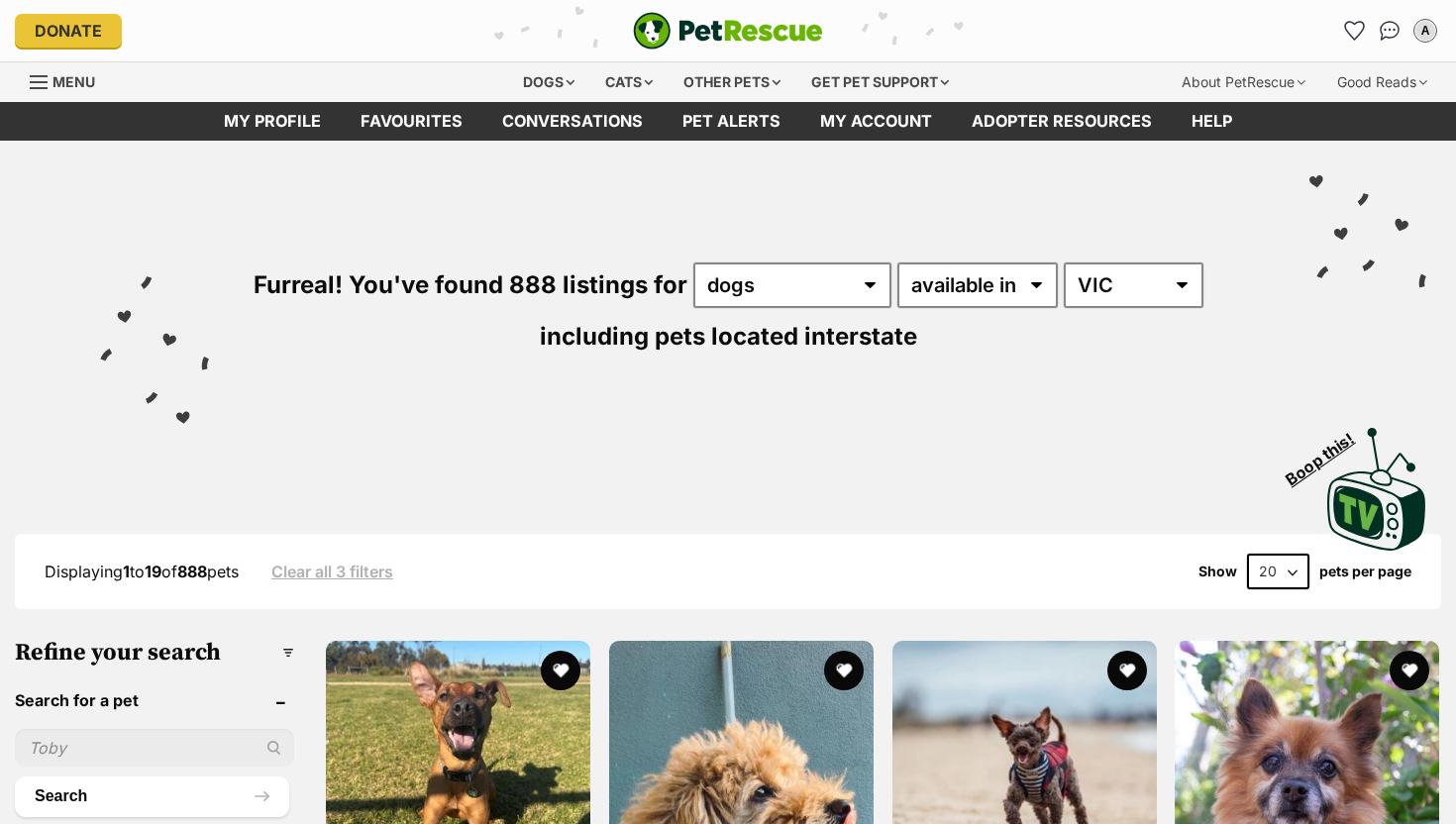 scroll, scrollTop: 0, scrollLeft: 0, axis: both 